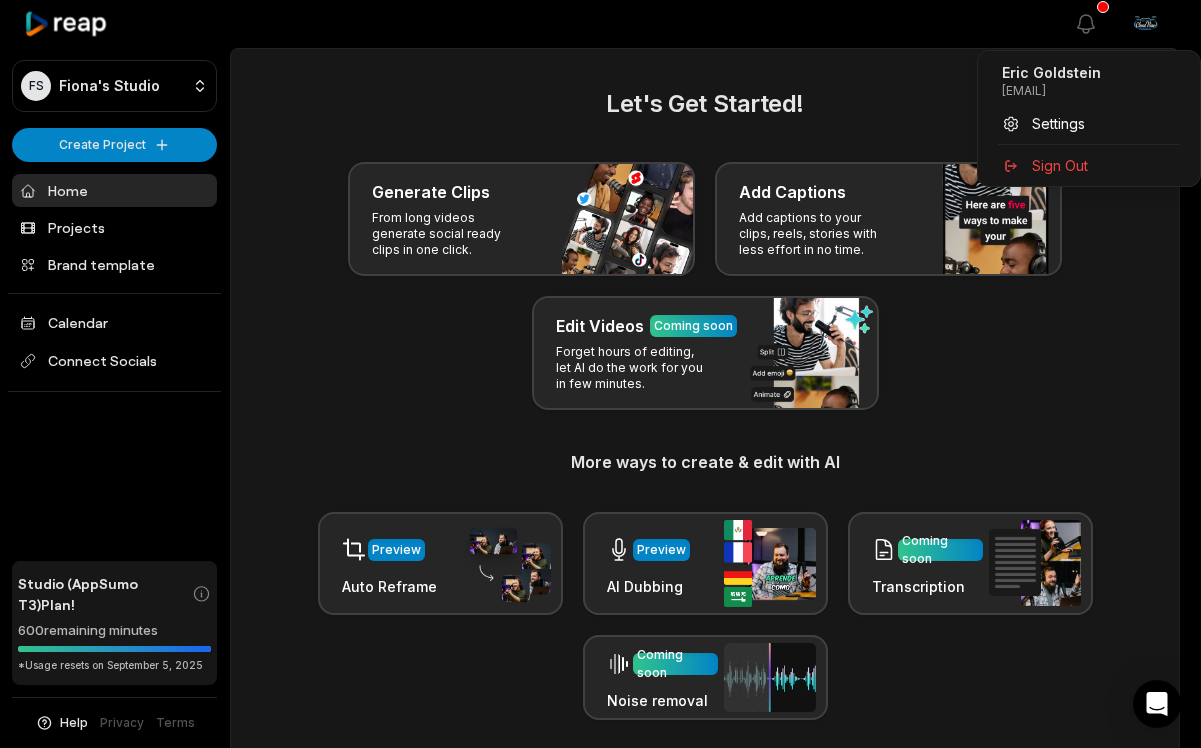 scroll, scrollTop: 227, scrollLeft: 0, axis: vertical 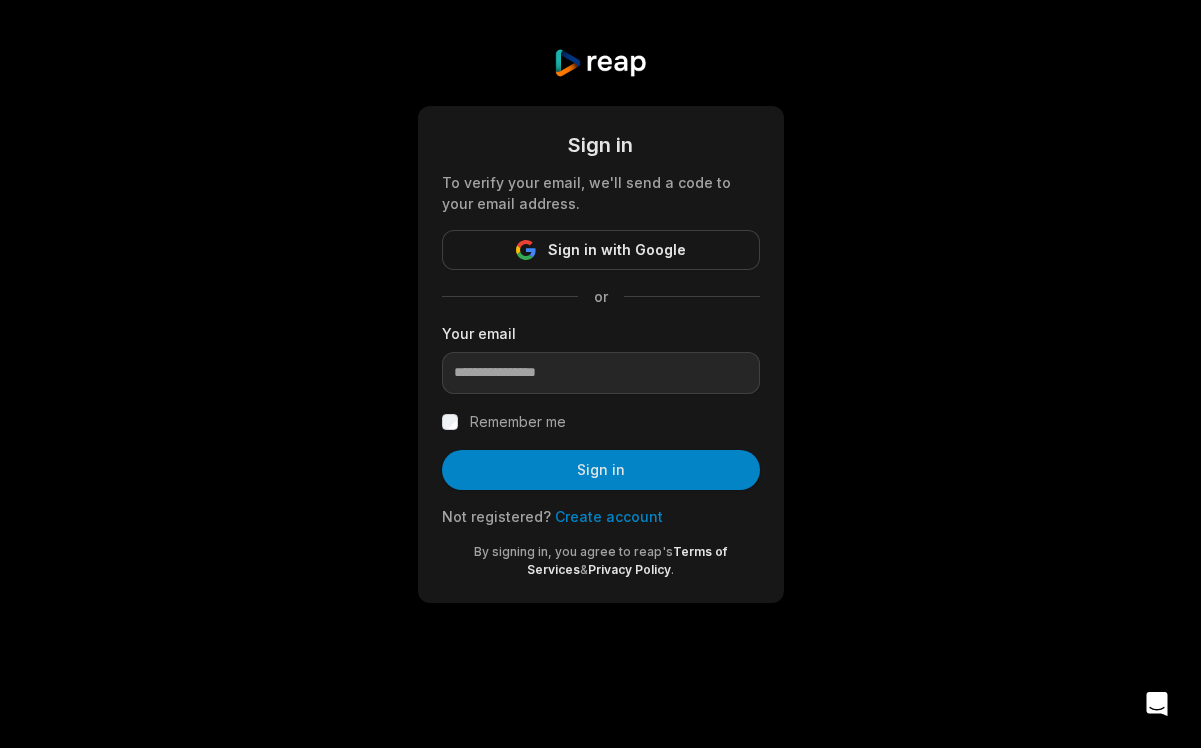 click on "Sign in To verify your email, we'll send a code to your email address. Sign in with Google or Your email Remember me Sign in Not registered?   Create account By signing in, you agree to reap's  Terms of Services  &  Privacy Policy ." at bounding box center [600, 325] 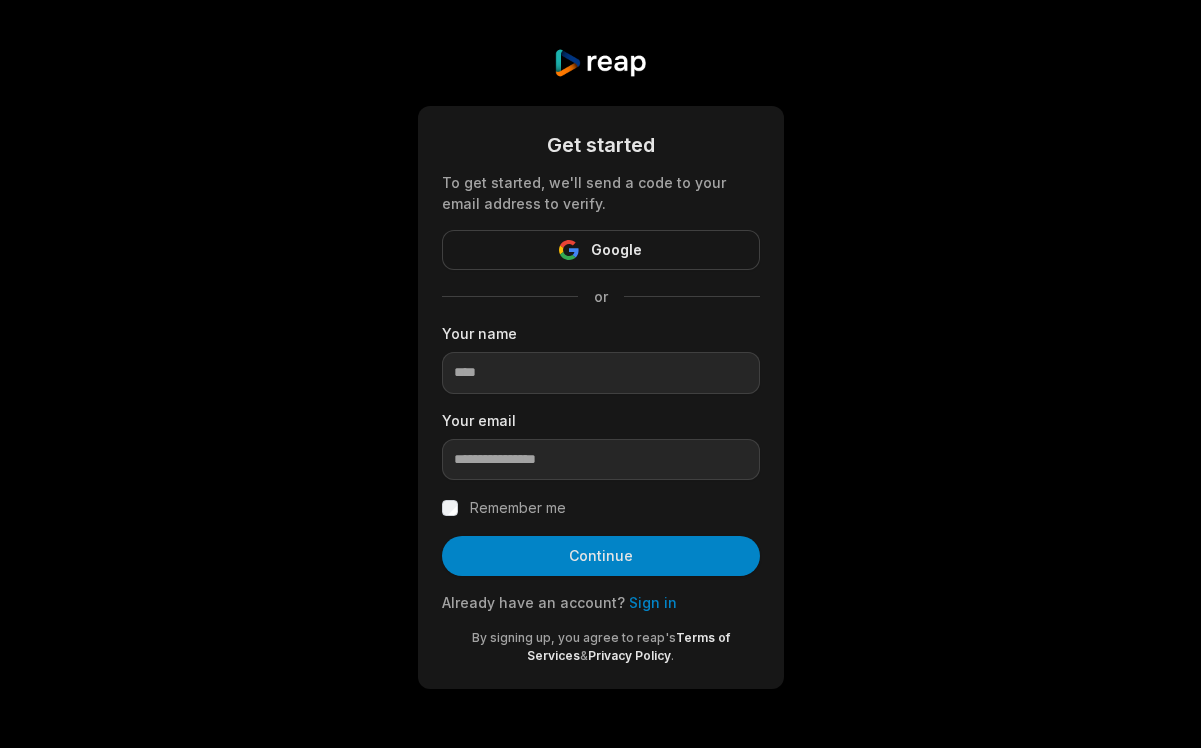 scroll, scrollTop: 0, scrollLeft: 0, axis: both 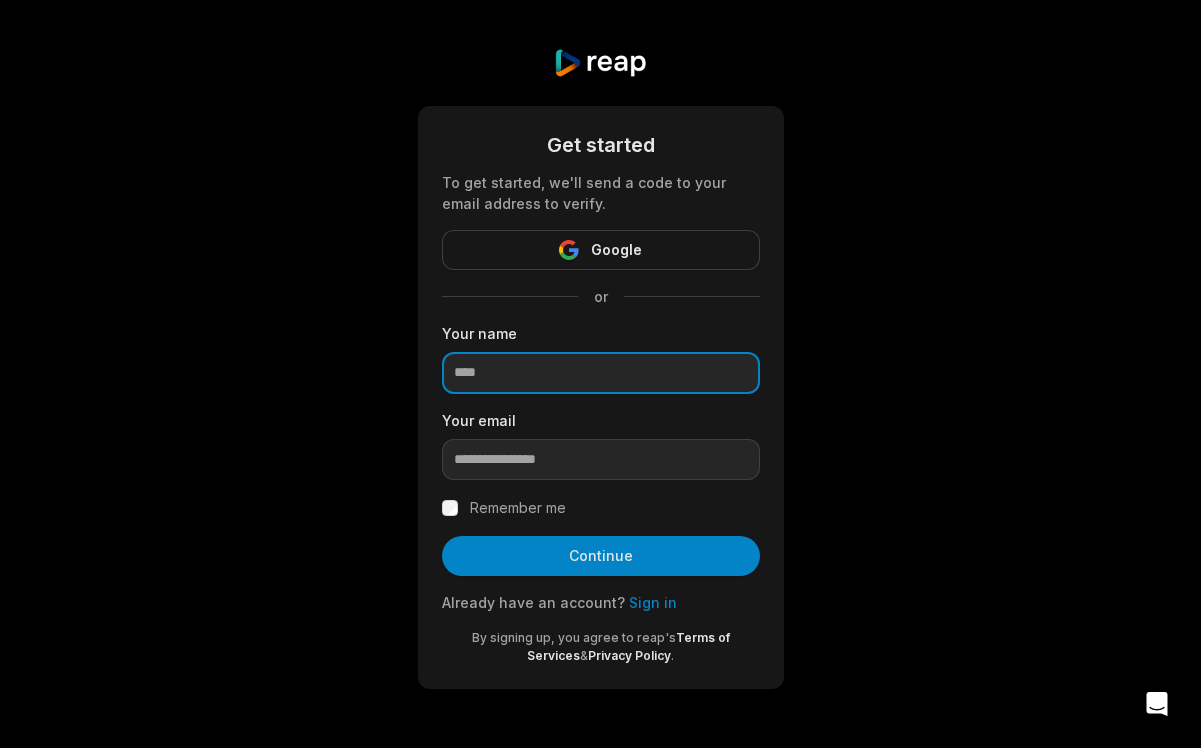 click at bounding box center [601, 373] 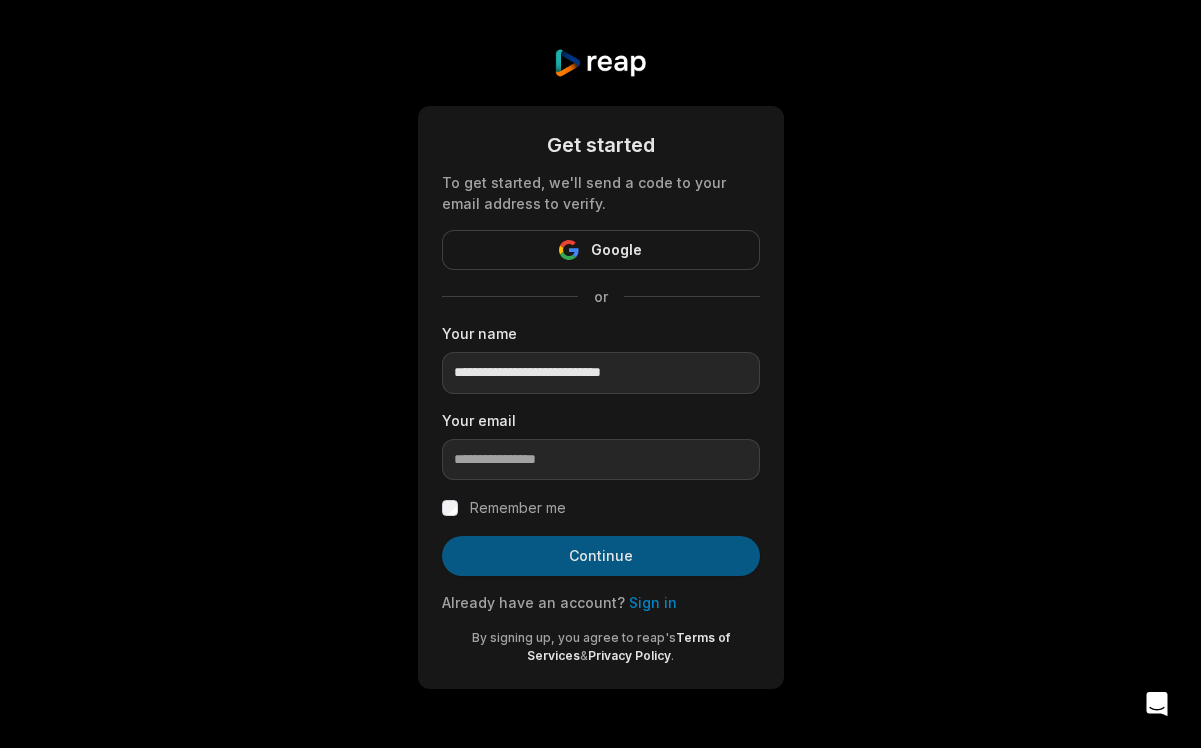 click on "Continue" at bounding box center (601, 556) 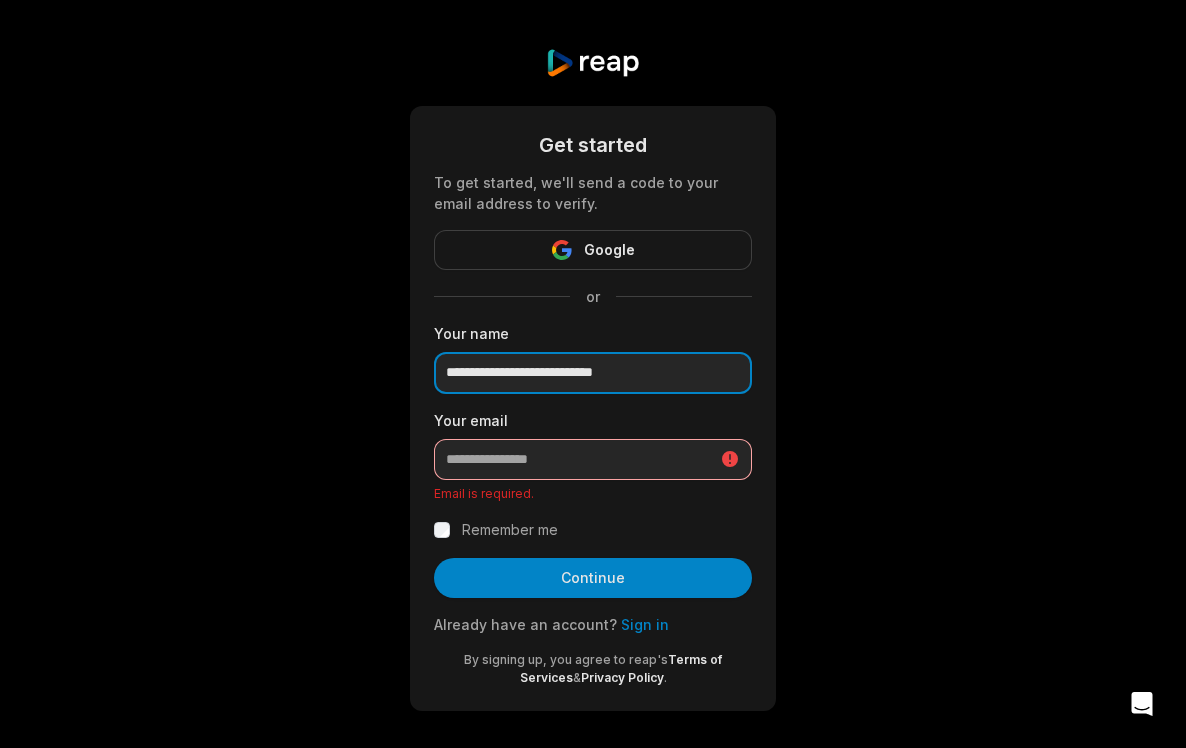 click on "**********" at bounding box center [593, 373] 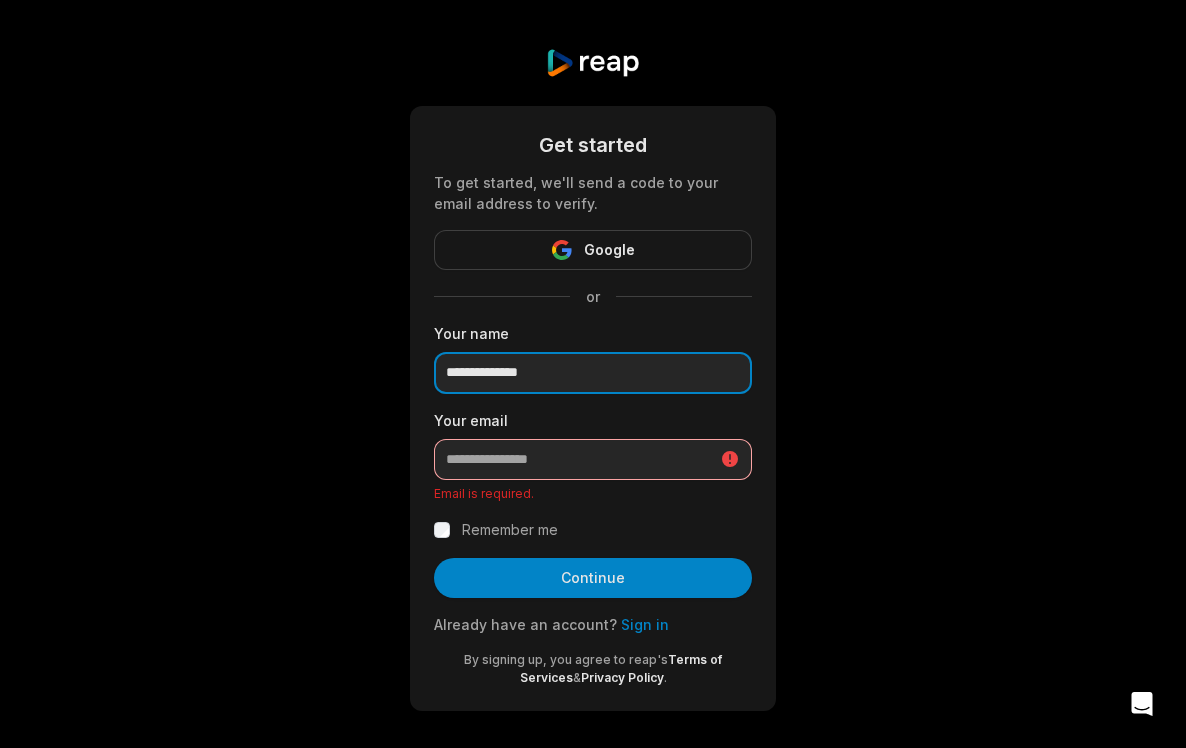 type on "**********" 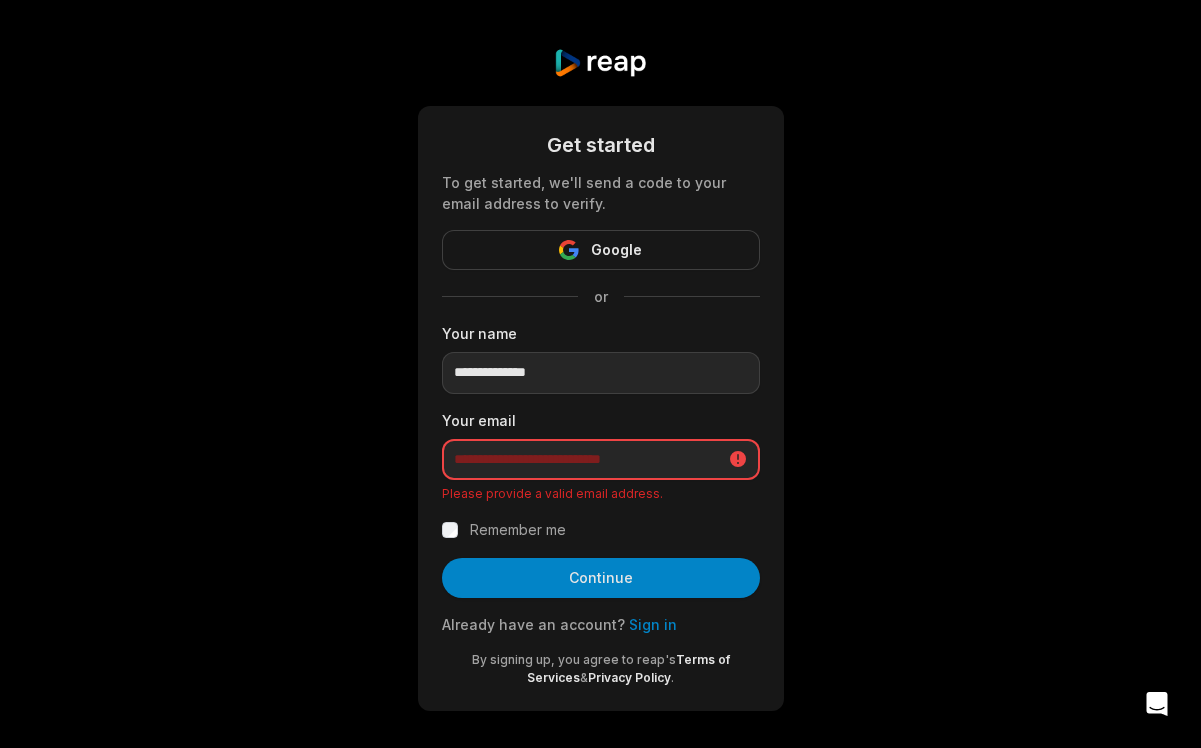 type on "**********" 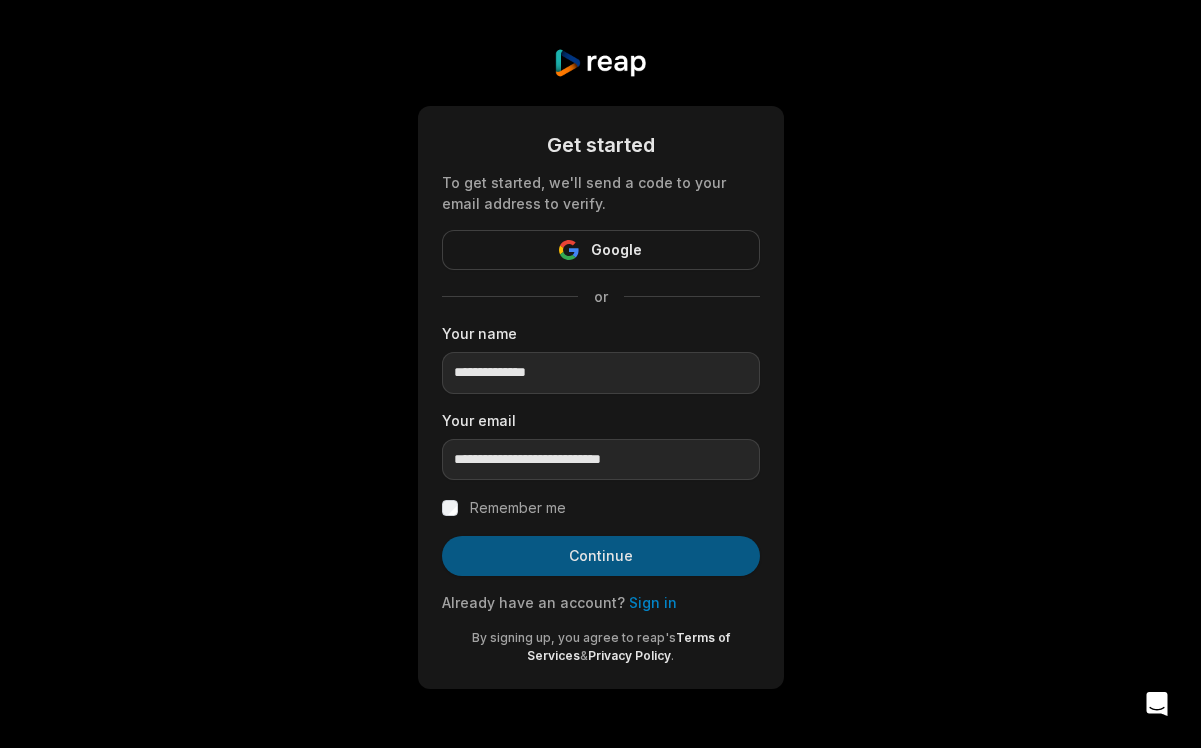 click on "Continue" at bounding box center [601, 556] 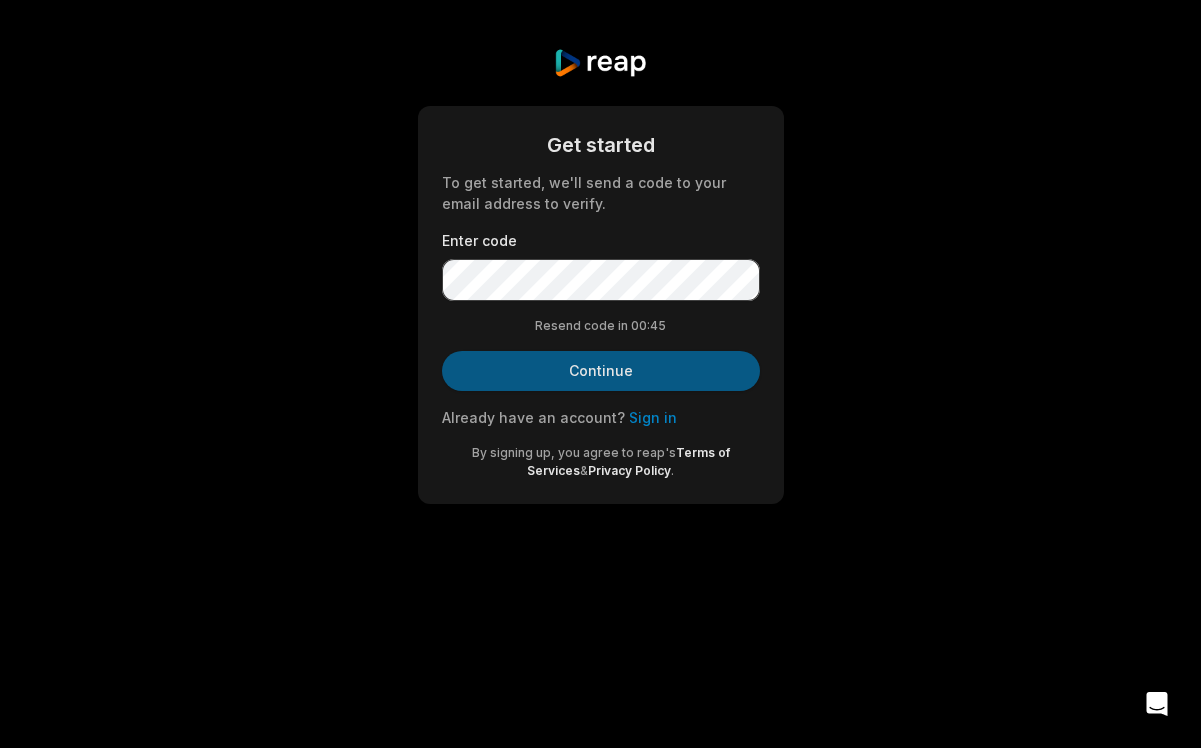 click on "Continue" at bounding box center (601, 371) 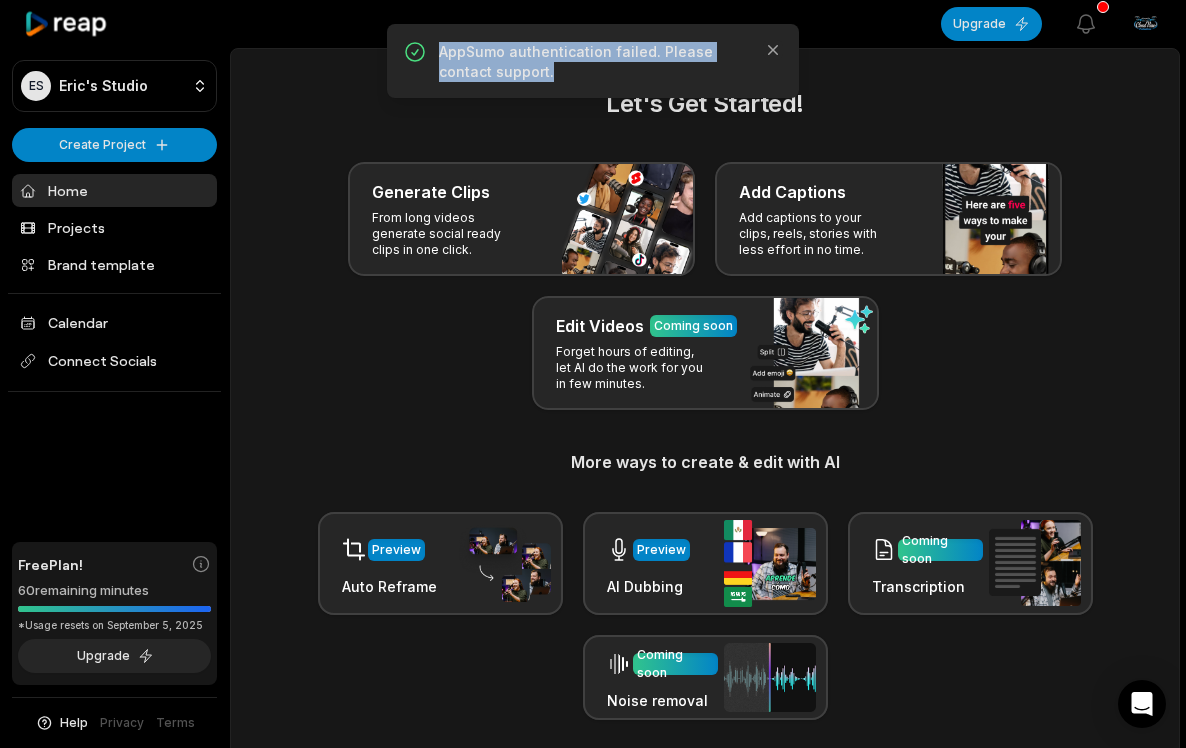 drag, startPoint x: 436, startPoint y: 50, endPoint x: 564, endPoint y: 89, distance: 133.80957 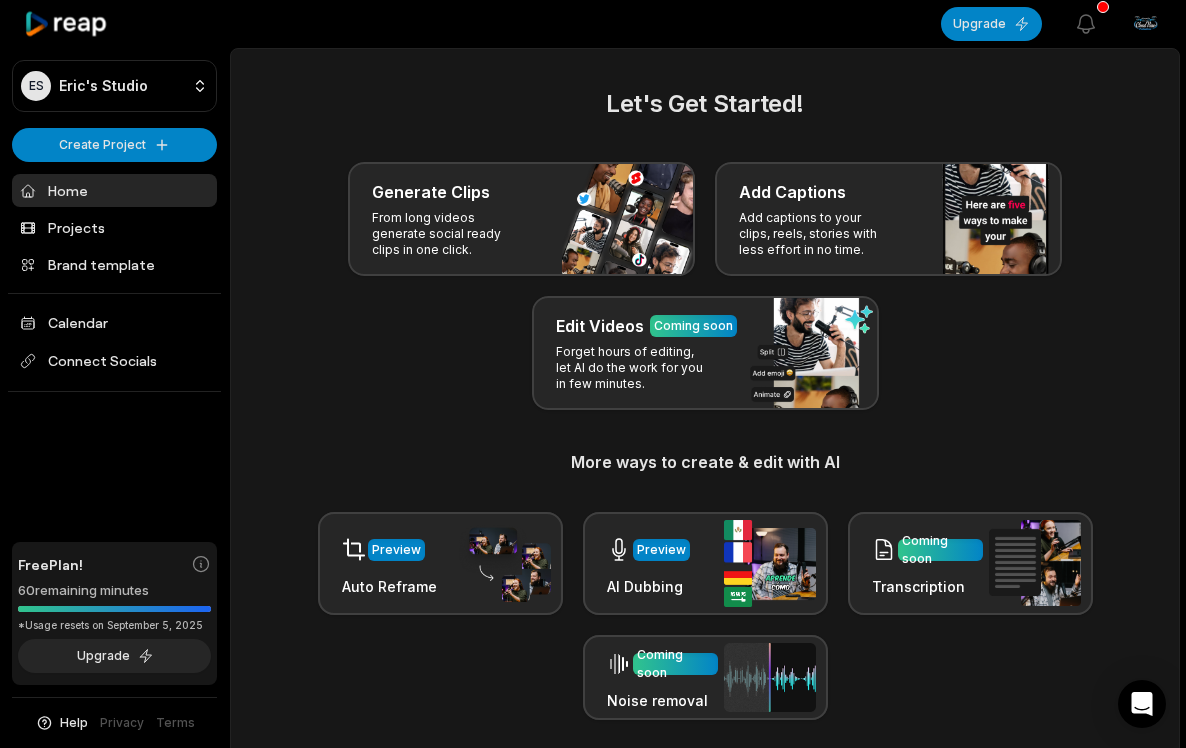 click on "ES Eric's Studio Create Project Home Projects Brand template Calendar Connect Socials Free  Plan! 60  remaining minutes *Usage resets on September 5, 2025 Upgrade Help Privacy Terms Open sidebar Upgrade View notifications Open user menu   Let's Get Started! Generate Clips From long videos generate social ready clips in one click. Add Captions Add captions to your clips, reels, stories with less effort in no time. Edit Videos Coming soon Forget hours of editing, let AI do the work for you in few minutes. More ways to create & edit with AI Preview Auto Reframe Preview AI Dubbing Coming soon Transcription Coming soon Noise removal Recent Projects View all Made with   in San Francisco" at bounding box center [593, 374] 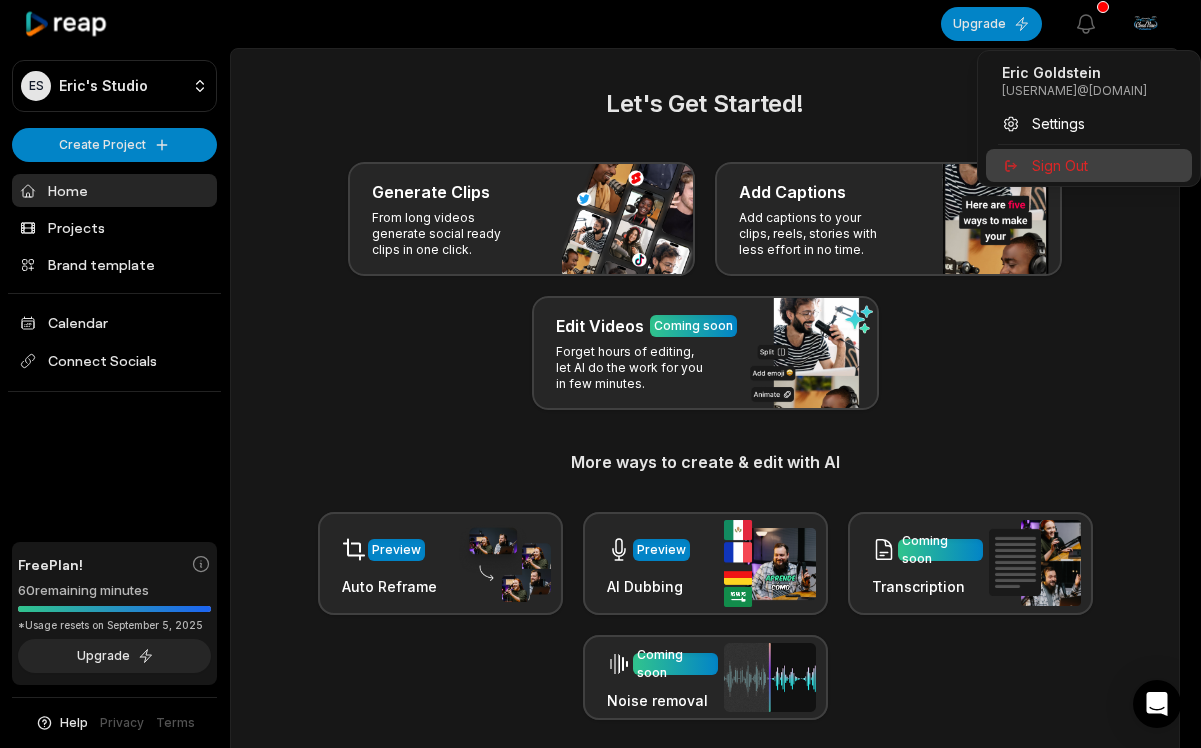 click on "Sign Out" at bounding box center (1060, 165) 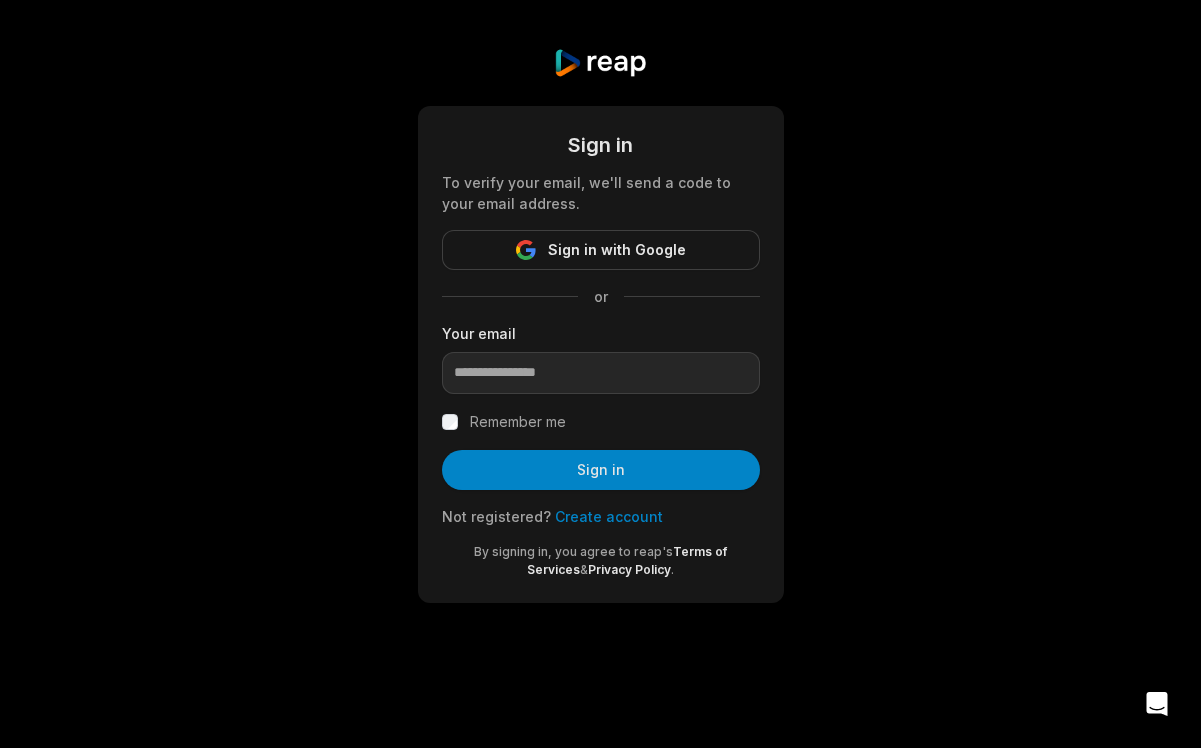 click on "Sign in To verify your email, we'll send a code to your email address. Sign in with Google or Your email Remember me Sign in Not registered?   Create account By signing in, you agree to reap's  Terms of Services  &  Privacy Policy ." at bounding box center [600, 325] 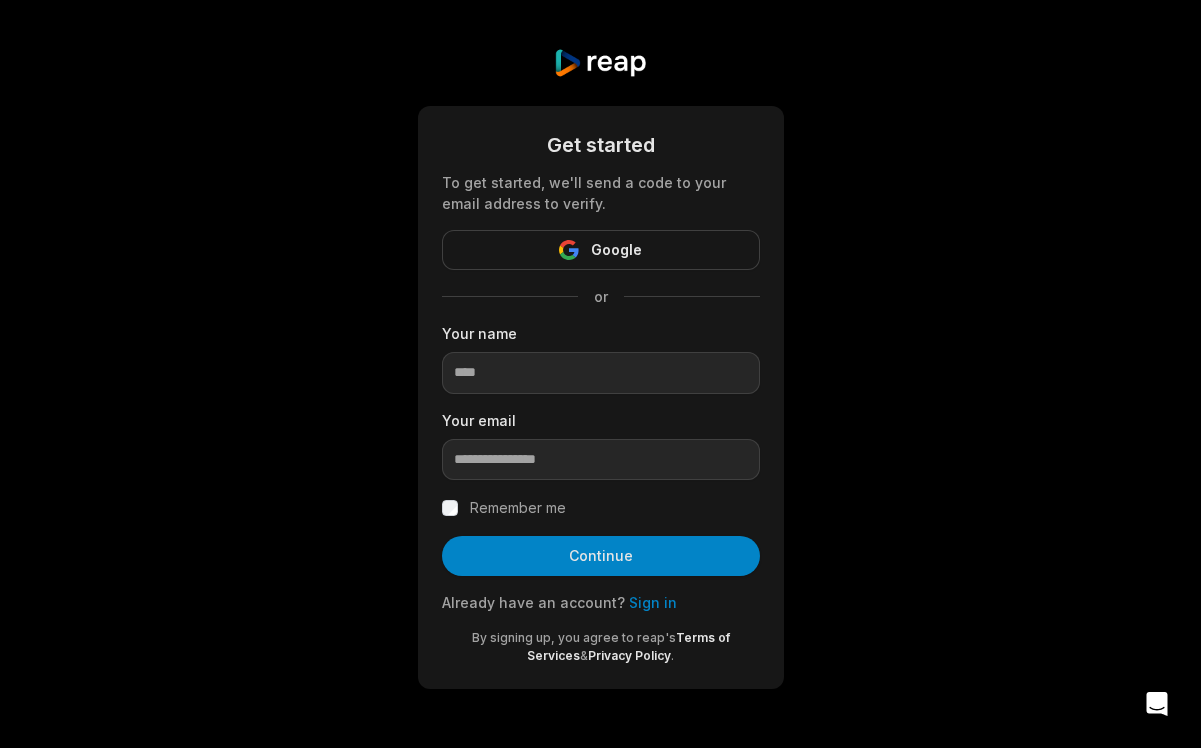 scroll, scrollTop: 0, scrollLeft: 0, axis: both 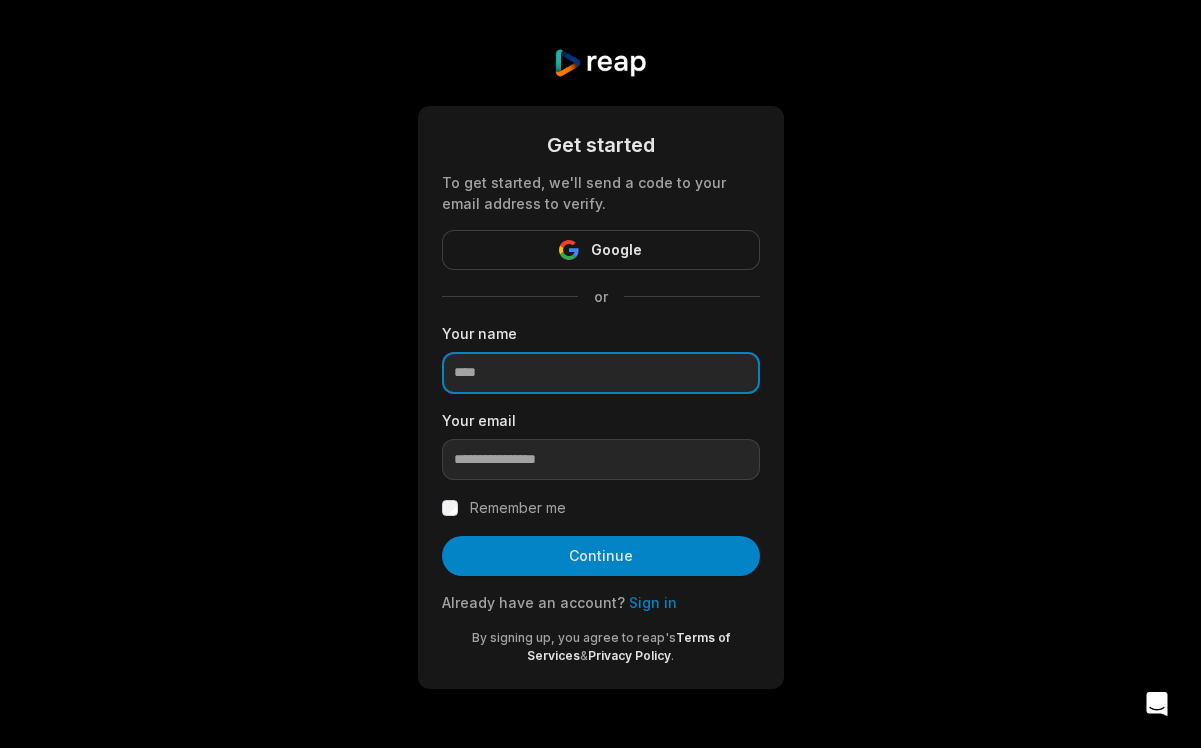click at bounding box center (601, 373) 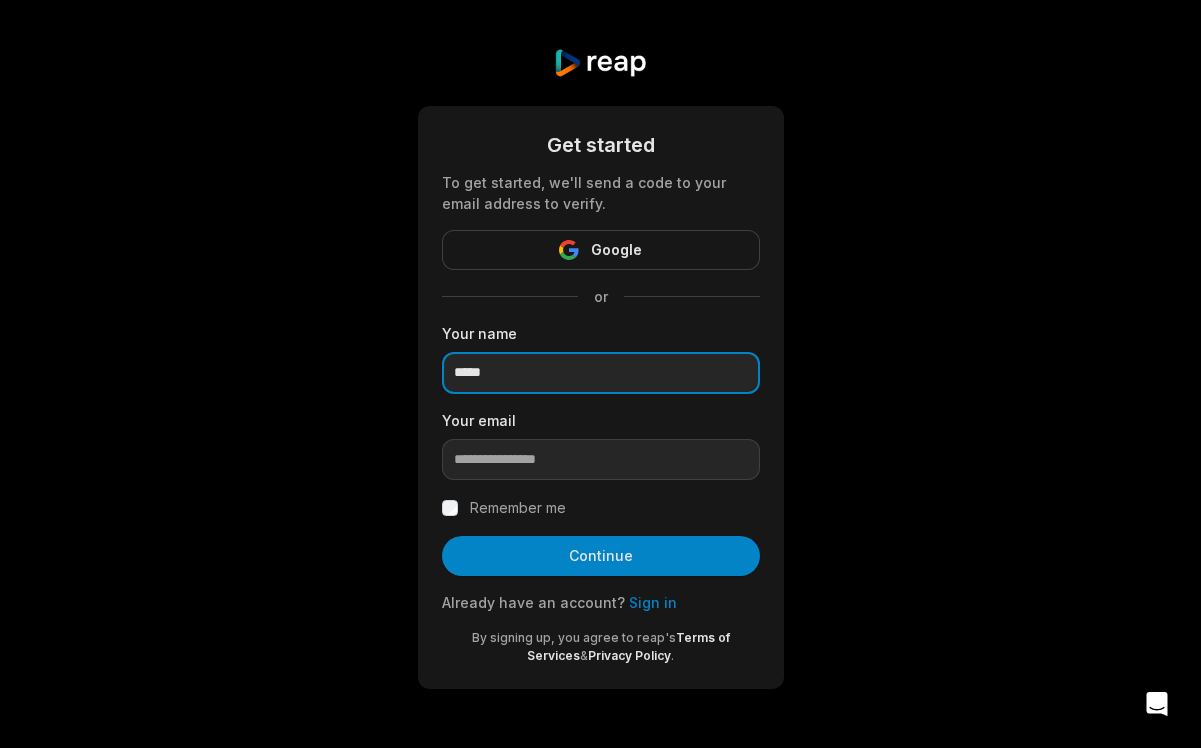 paste on "**********" 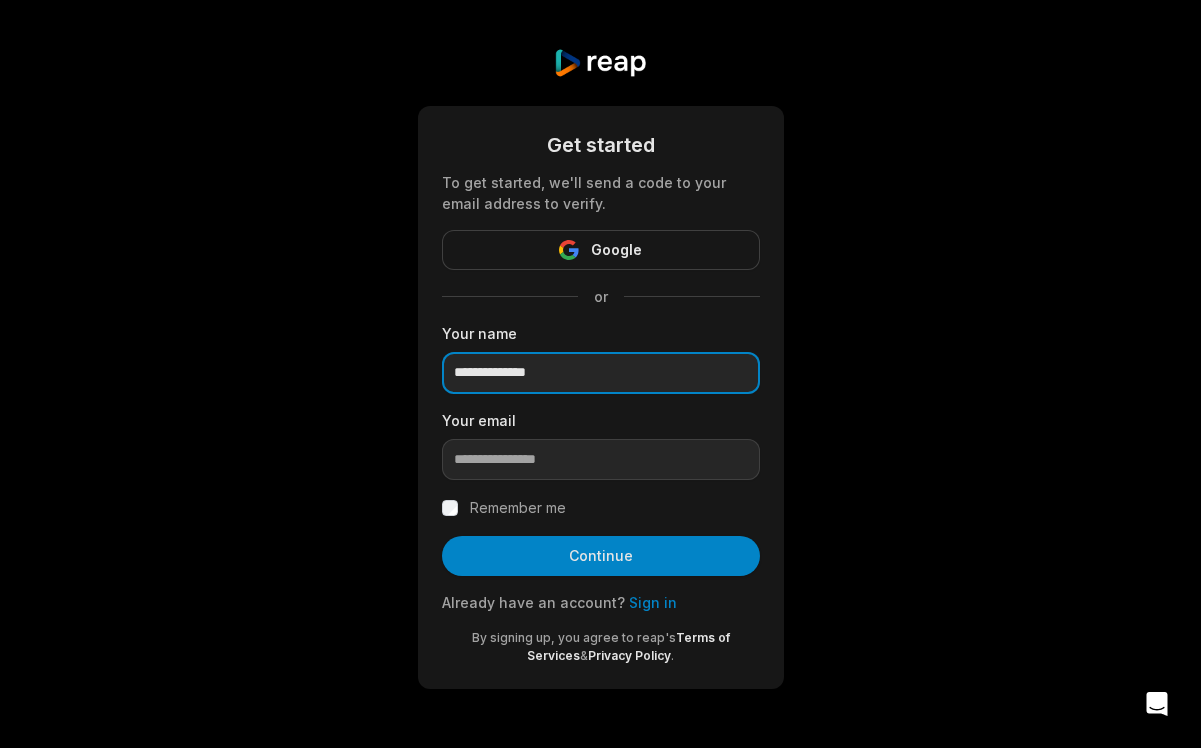 type on "**********" 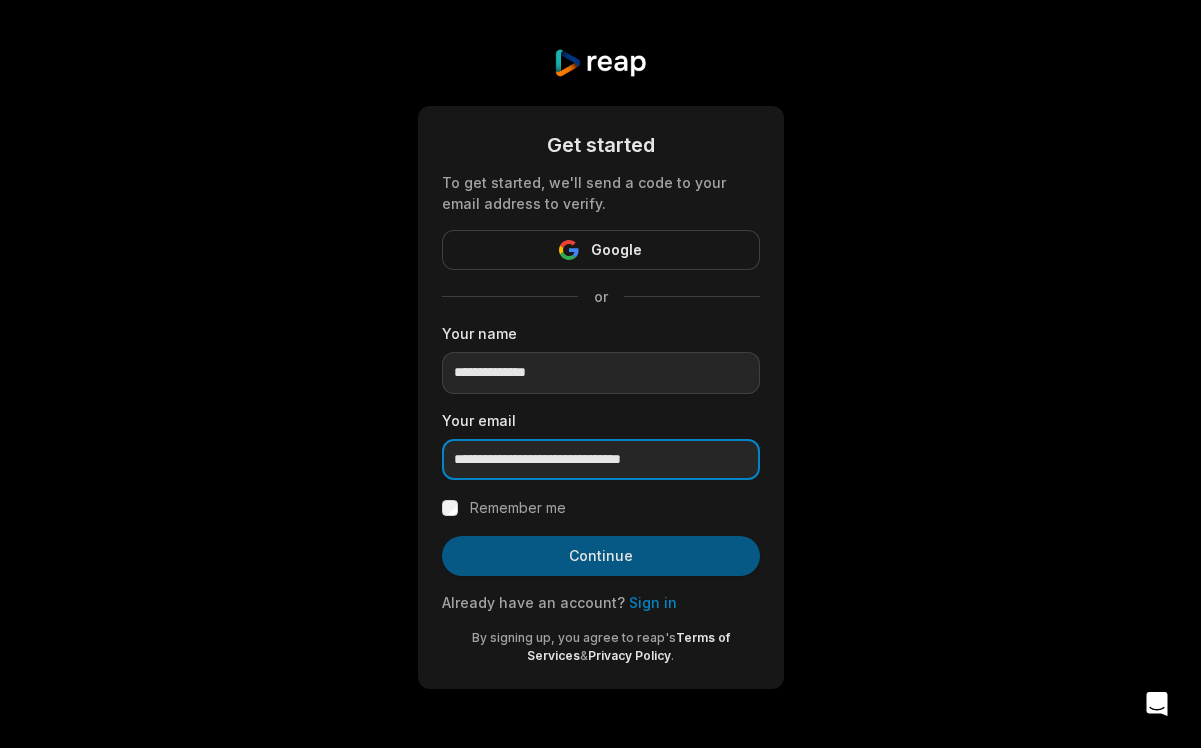 type on "**********" 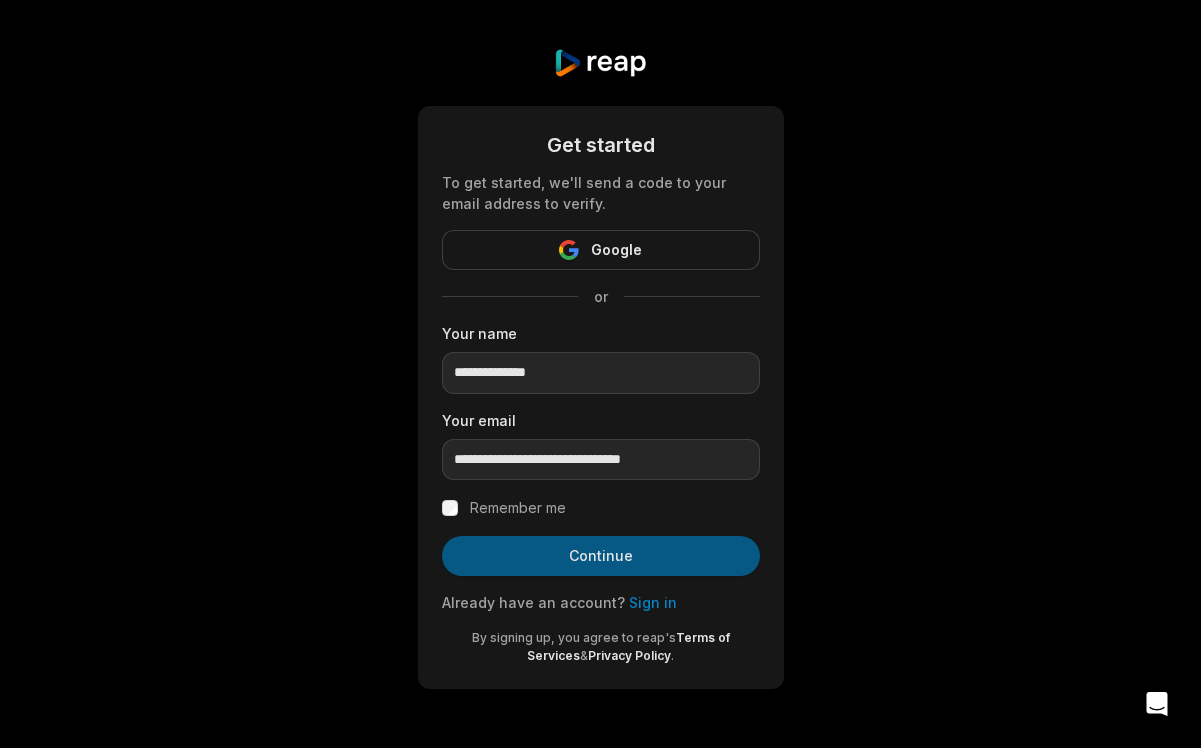 click on "Continue" at bounding box center (601, 556) 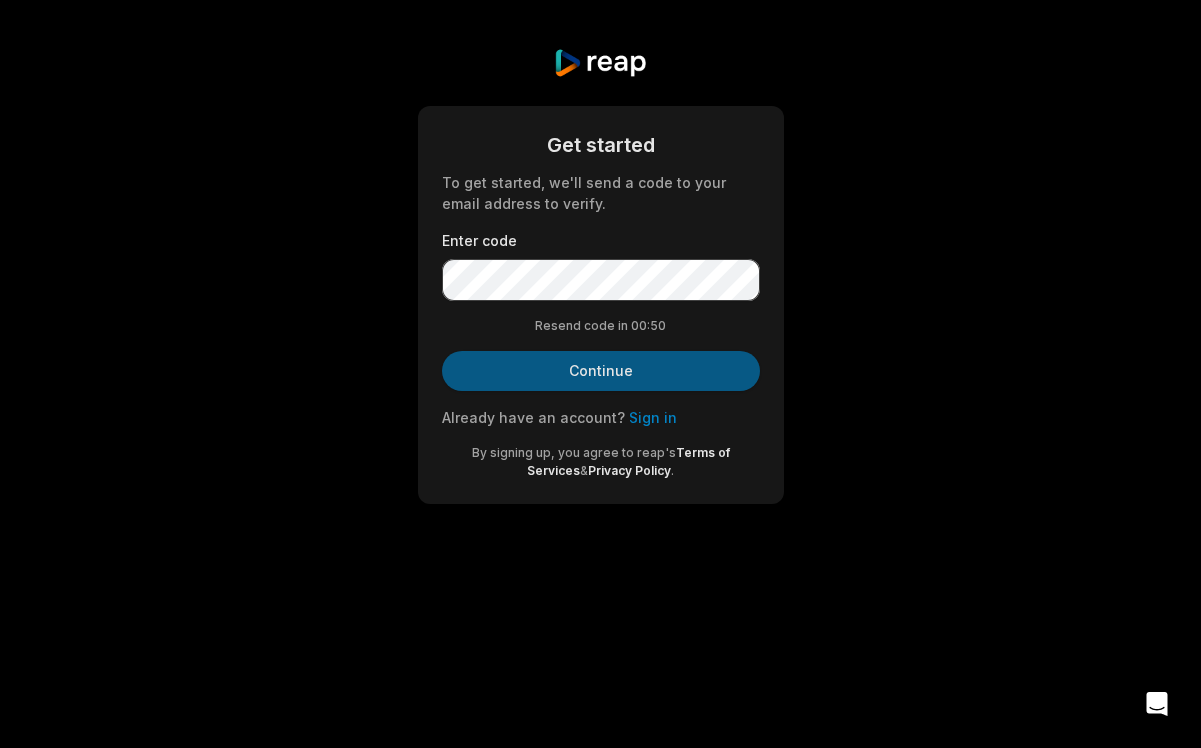 click on "Continue" at bounding box center [601, 371] 